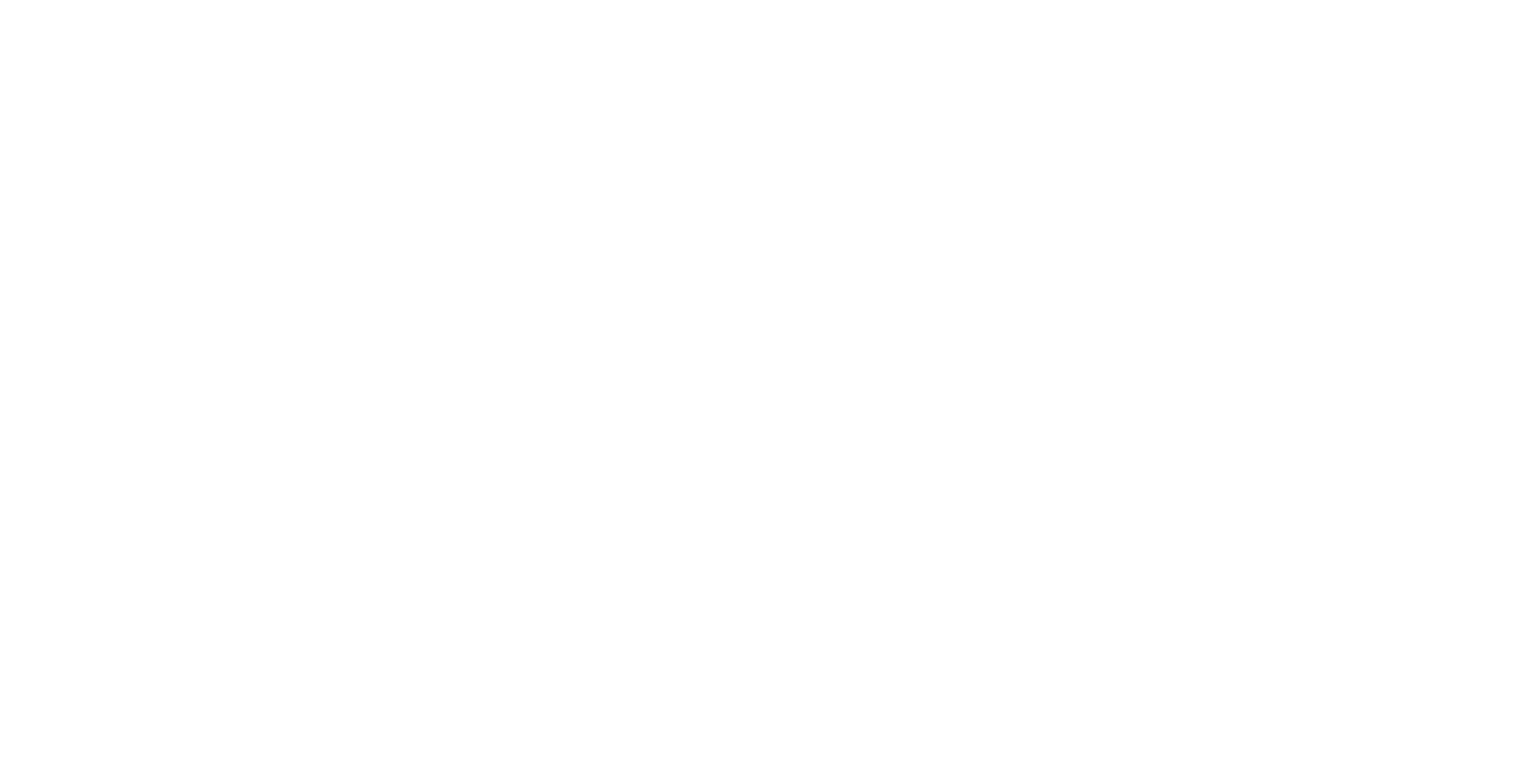 scroll, scrollTop: 0, scrollLeft: 0, axis: both 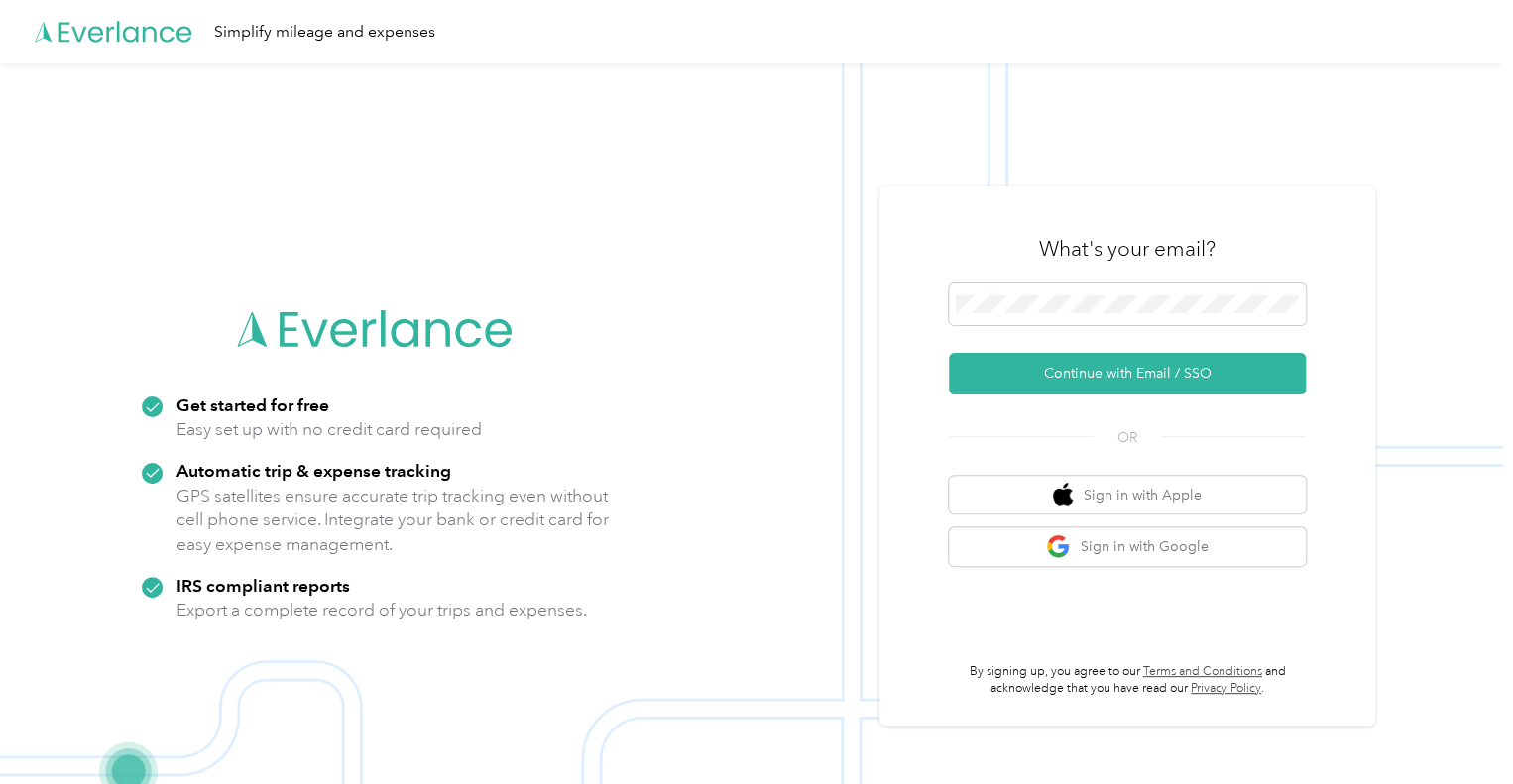 click at bounding box center (1127, 307) 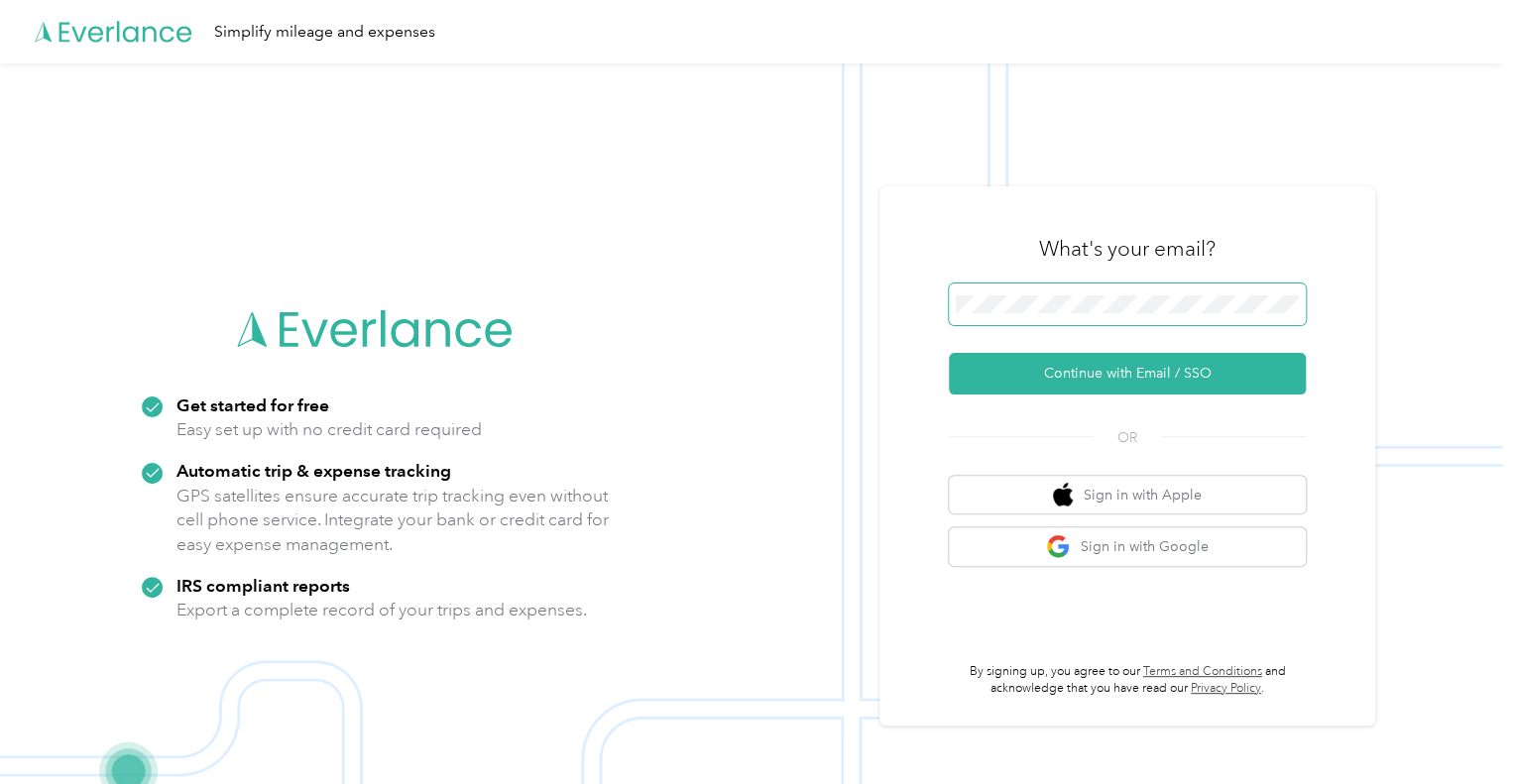 click on "Get started for free Easy set up with no credit card required Automatic trip & expense tracking GPS satellites ensure accurate trip tracking even without cell phone service.  Integrate your bank or credit card for easy expense management. IRS compliant reports Export a complete record of your trips and expenses. What's your email? Continue with Email / SSO OR Sign in with Apple Sign in with Google By signing up, you agree to our   Terms and Conditions   and acknowledge that you have read our   Privacy Policy ." at bounding box center [752, 455] 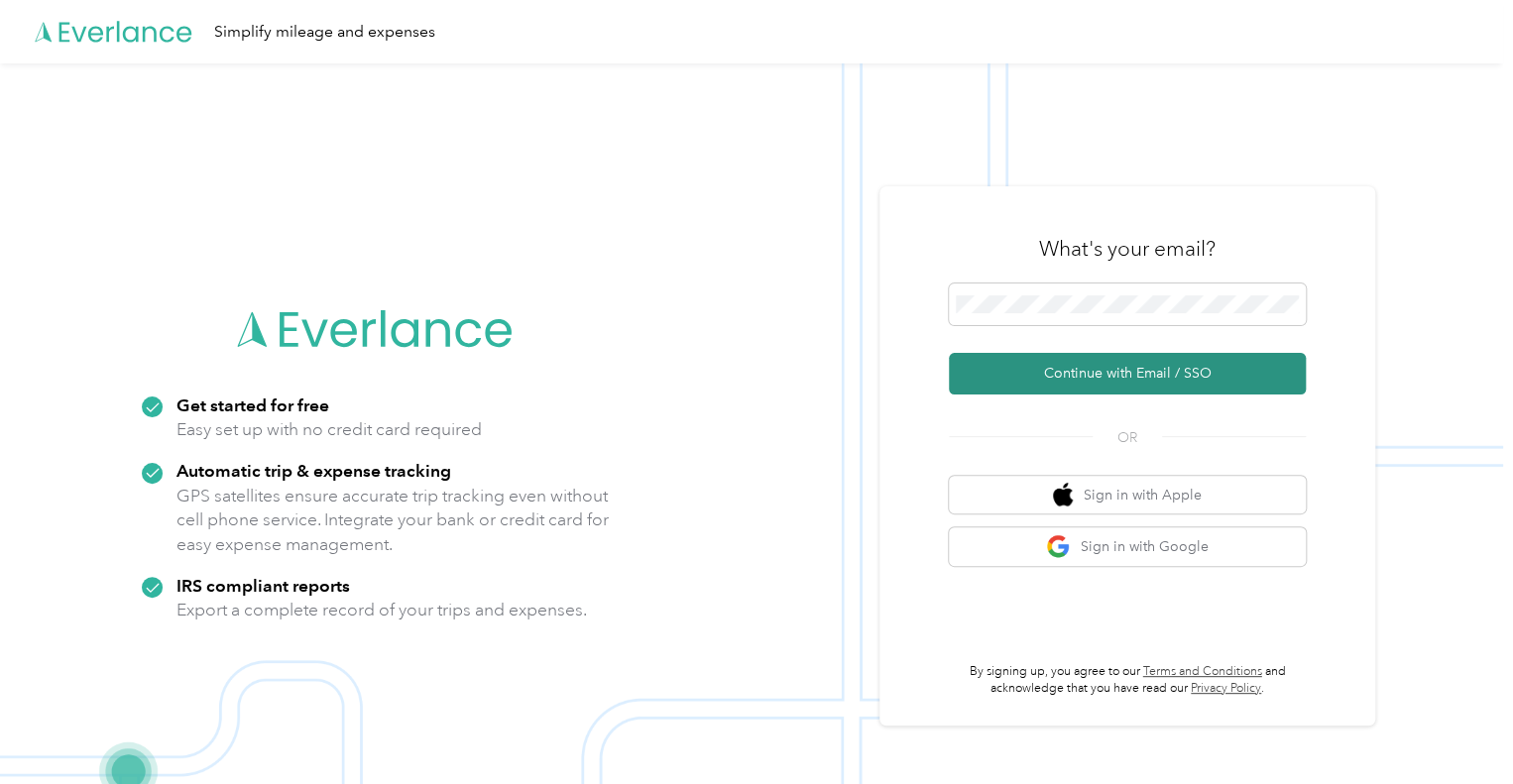 click on "Continue with Email / SSO" at bounding box center (1127, 374) 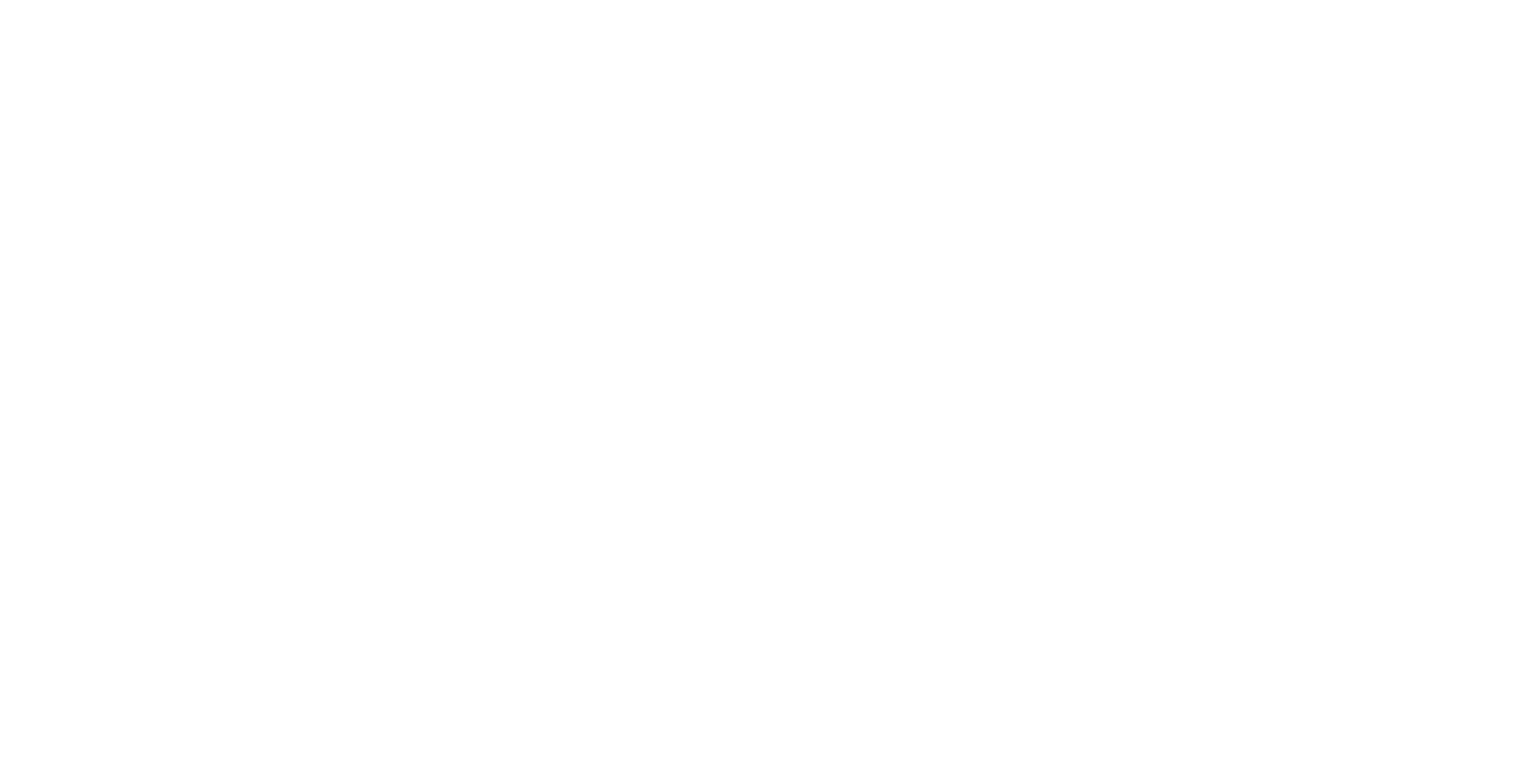 scroll, scrollTop: 0, scrollLeft: 0, axis: both 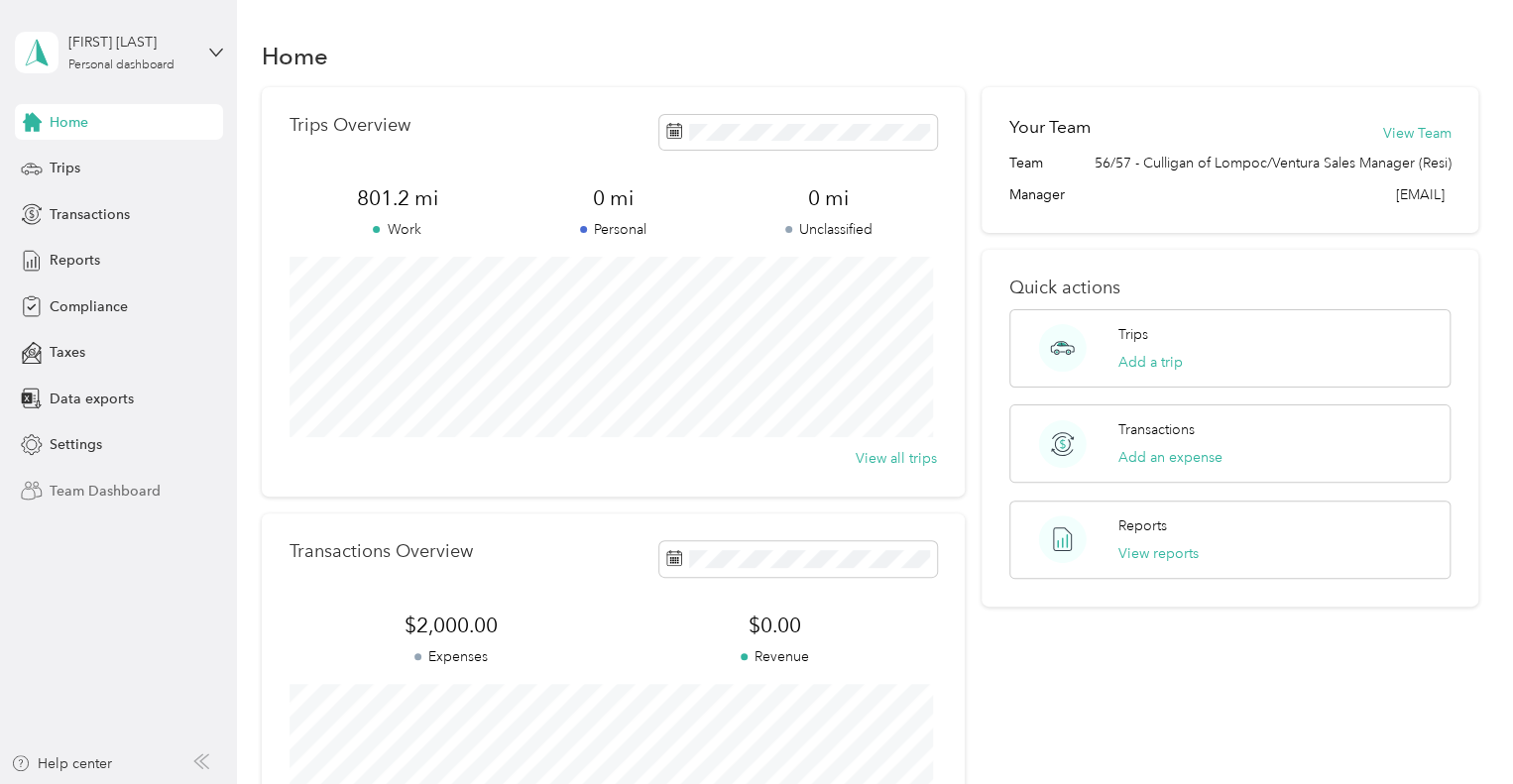 click on "Team Dashboard" at bounding box center [105, 491] 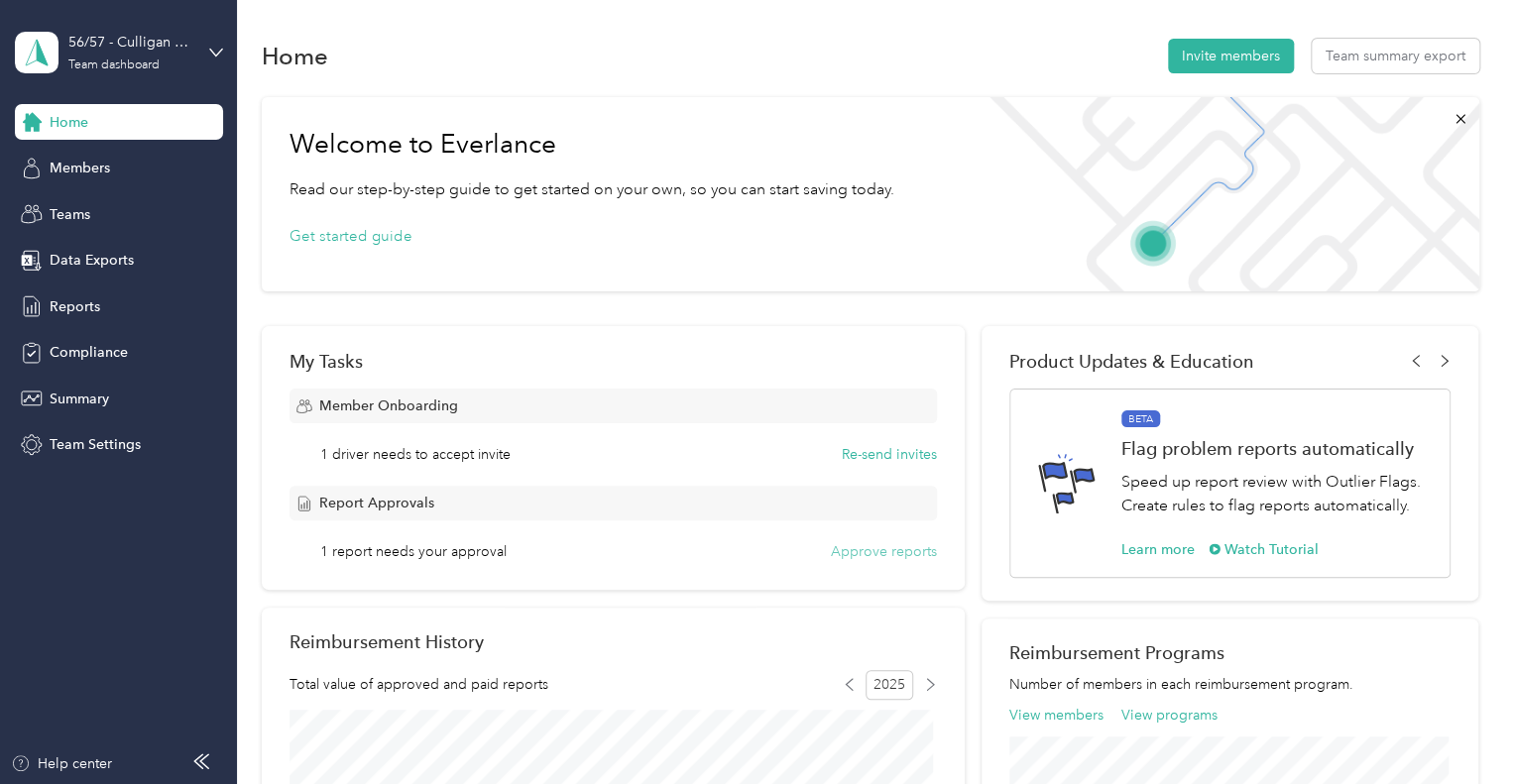 click on "Approve reports" at bounding box center [883, 551] 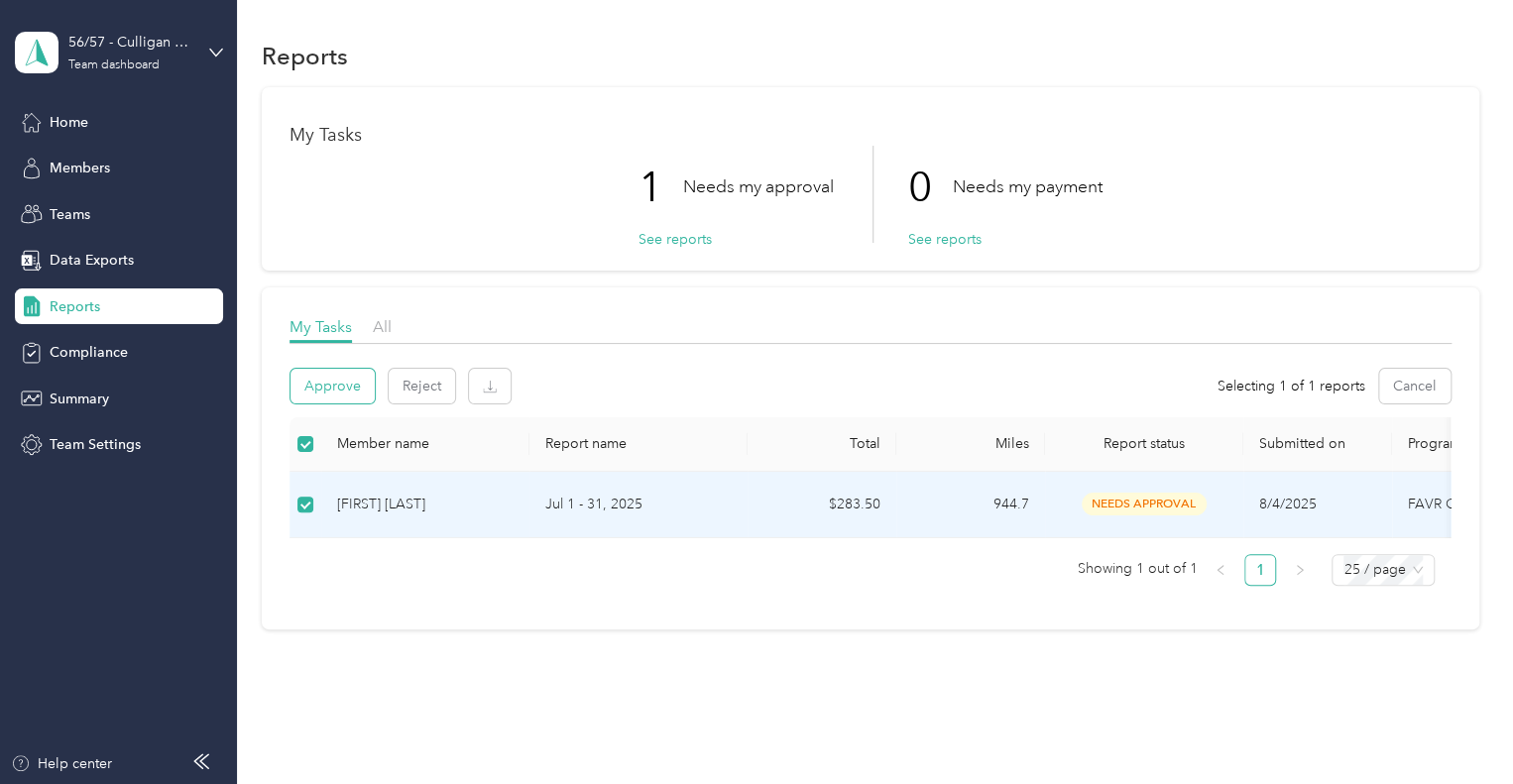 click on "Approve" at bounding box center (332, 386) 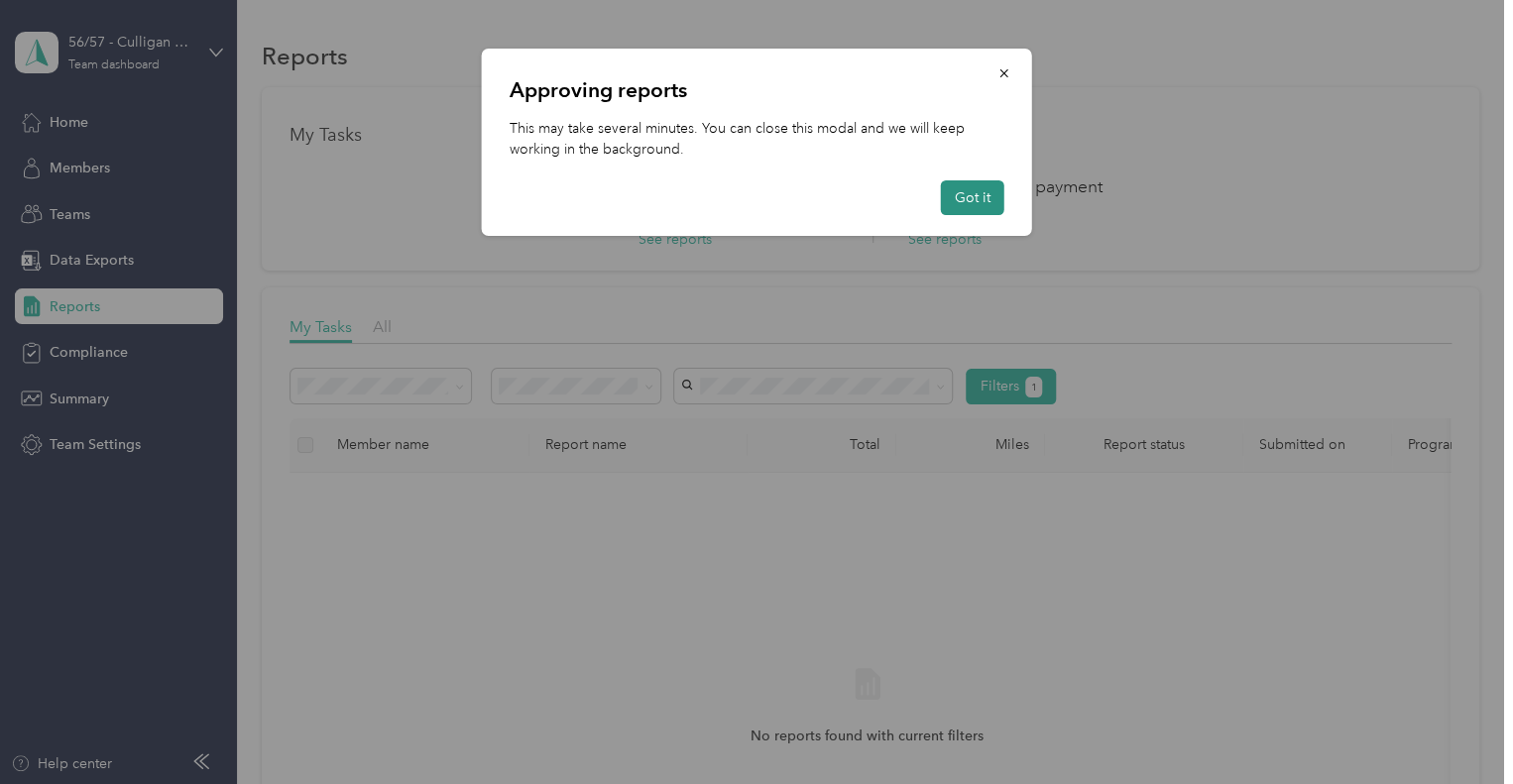 click on "Got it" at bounding box center (973, 197) 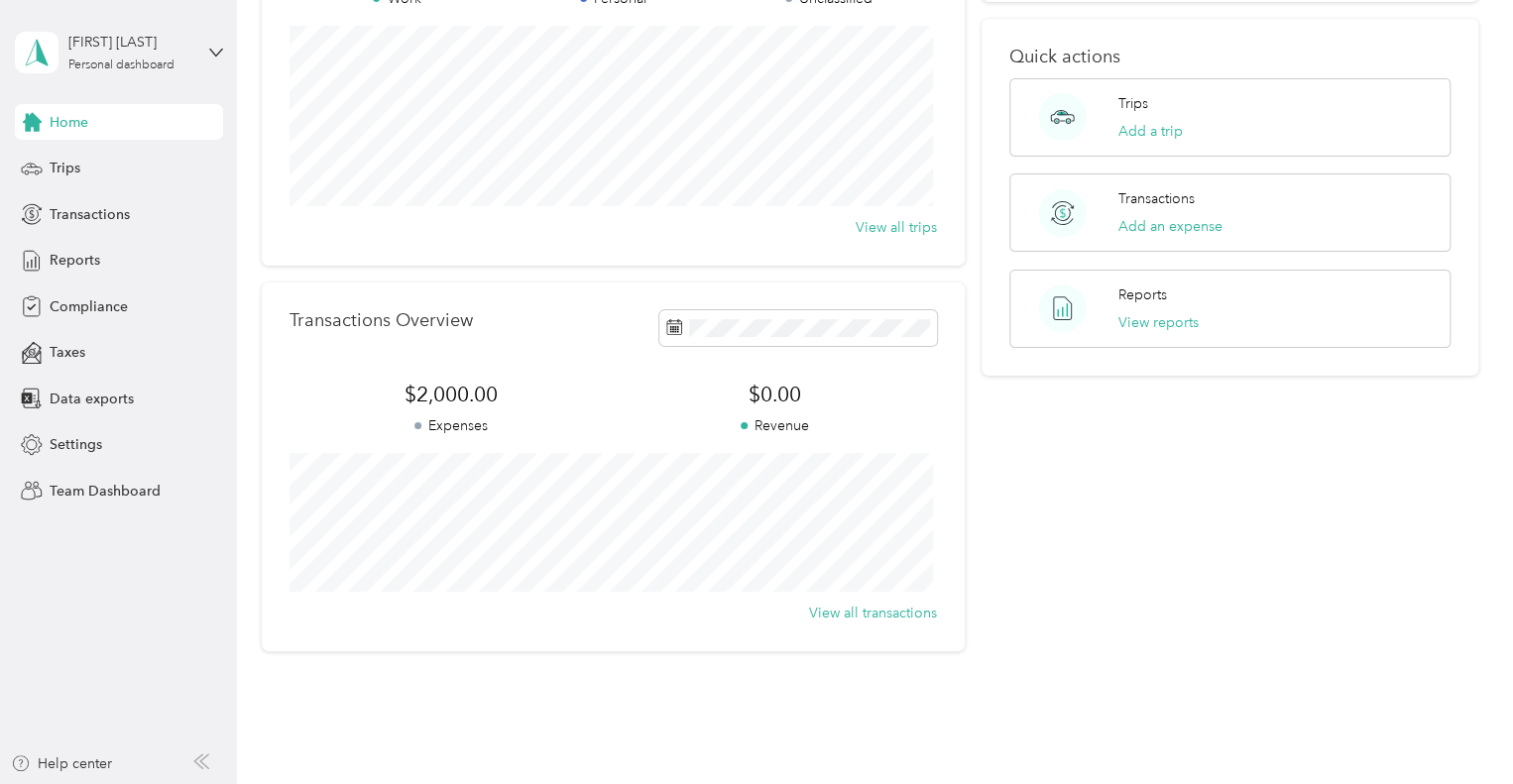 scroll, scrollTop: 0, scrollLeft: 0, axis: both 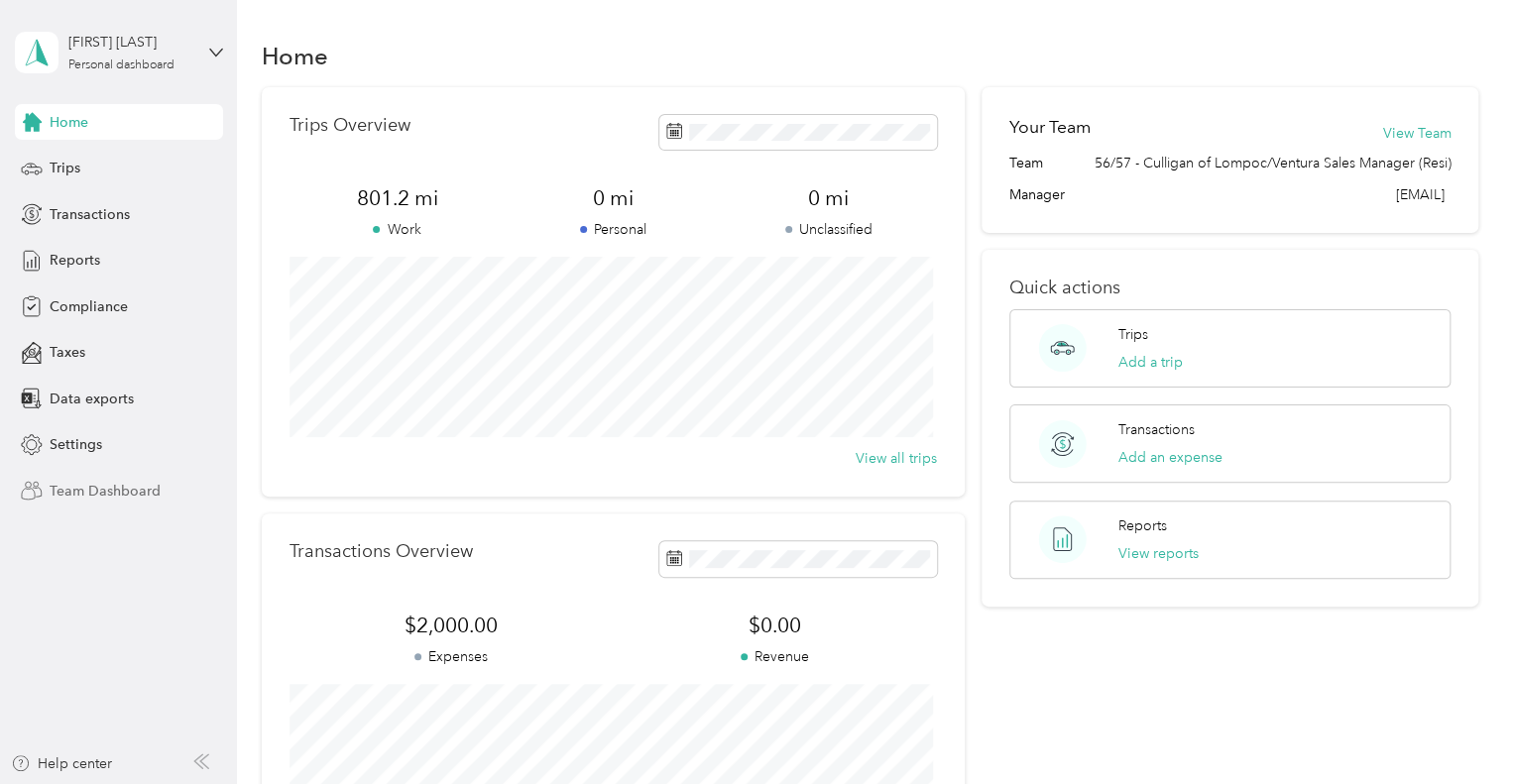 click on "Team Dashboard" at bounding box center [105, 491] 